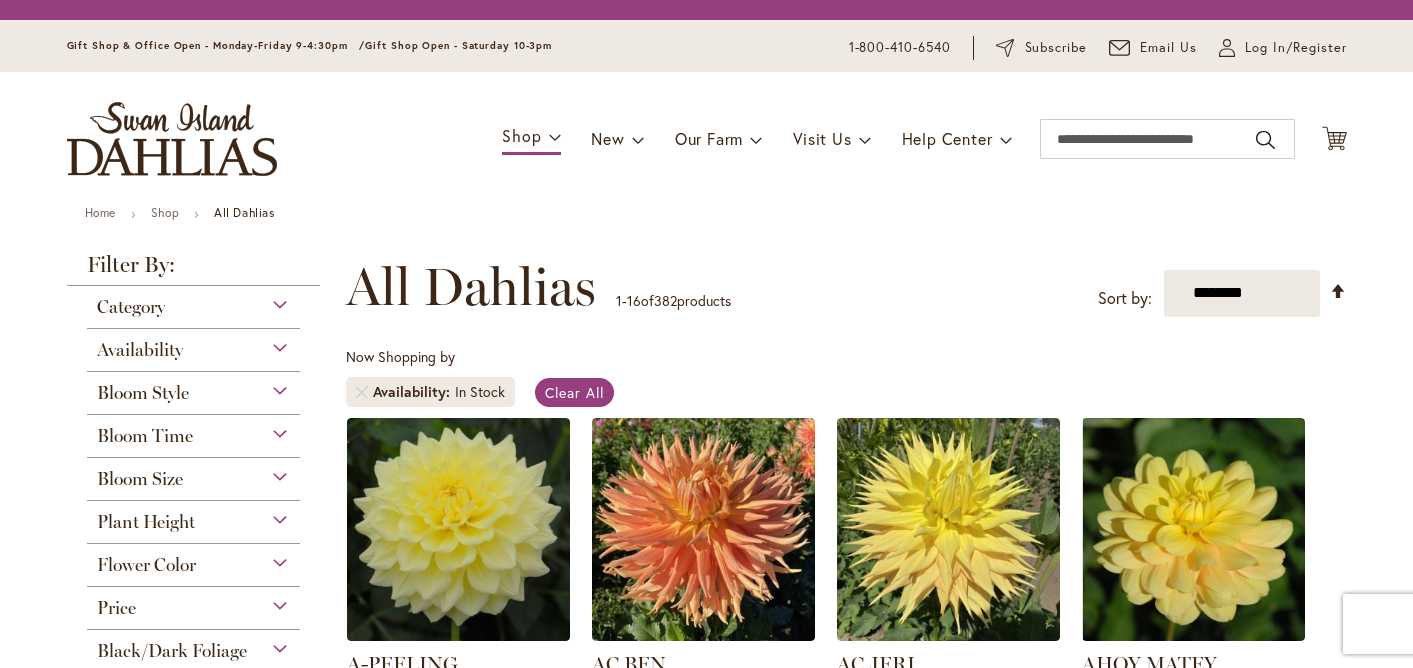 scroll, scrollTop: 0, scrollLeft: 0, axis: both 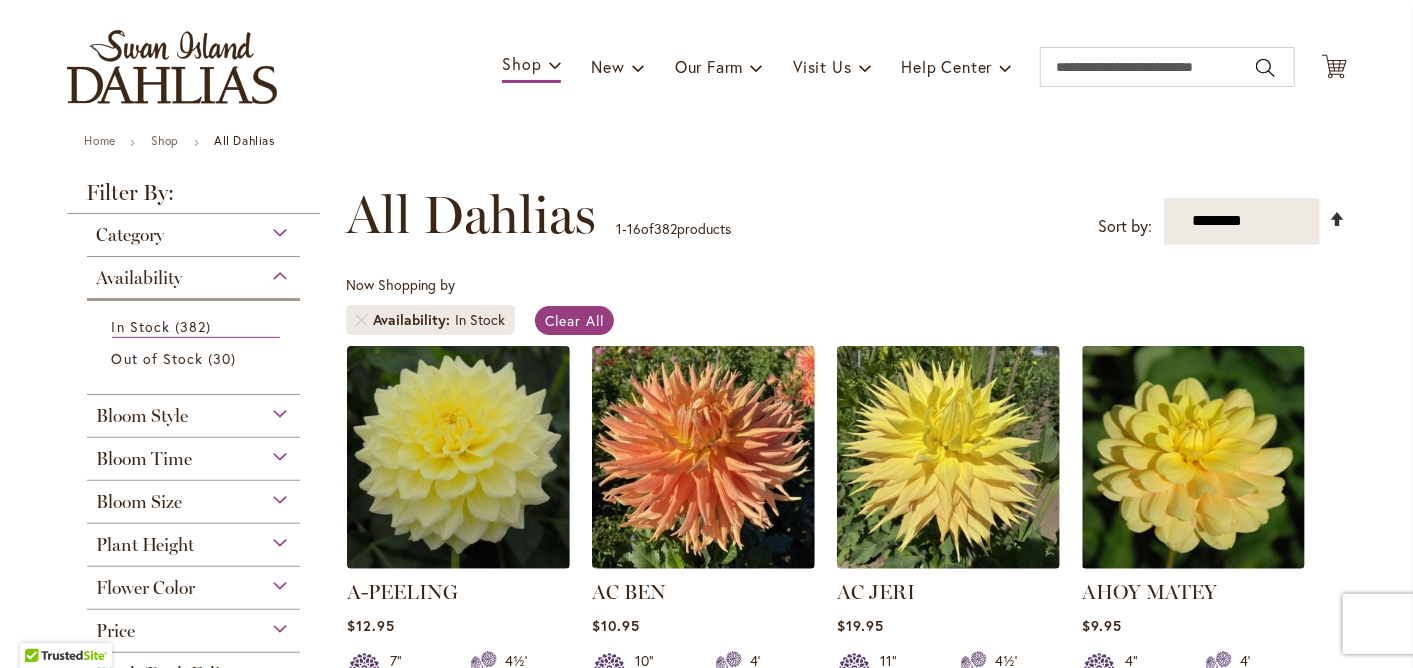 type on "*****" 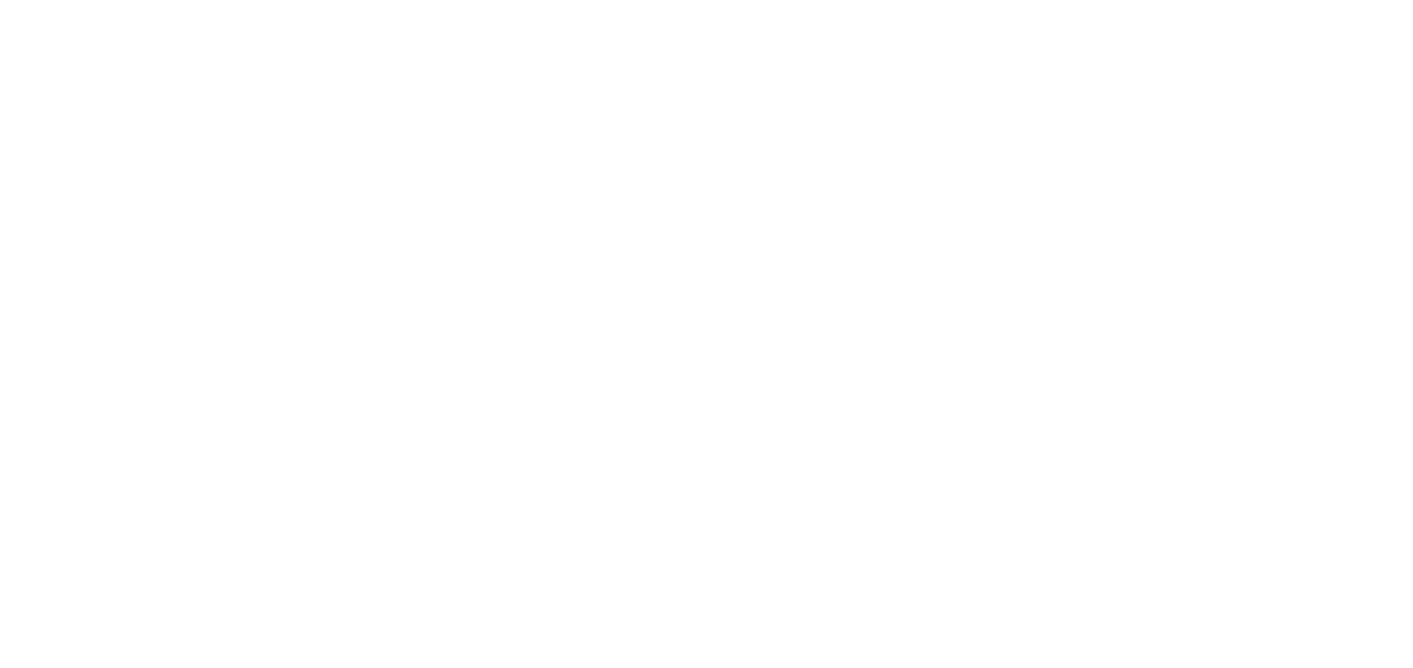 scroll, scrollTop: 0, scrollLeft: 0, axis: both 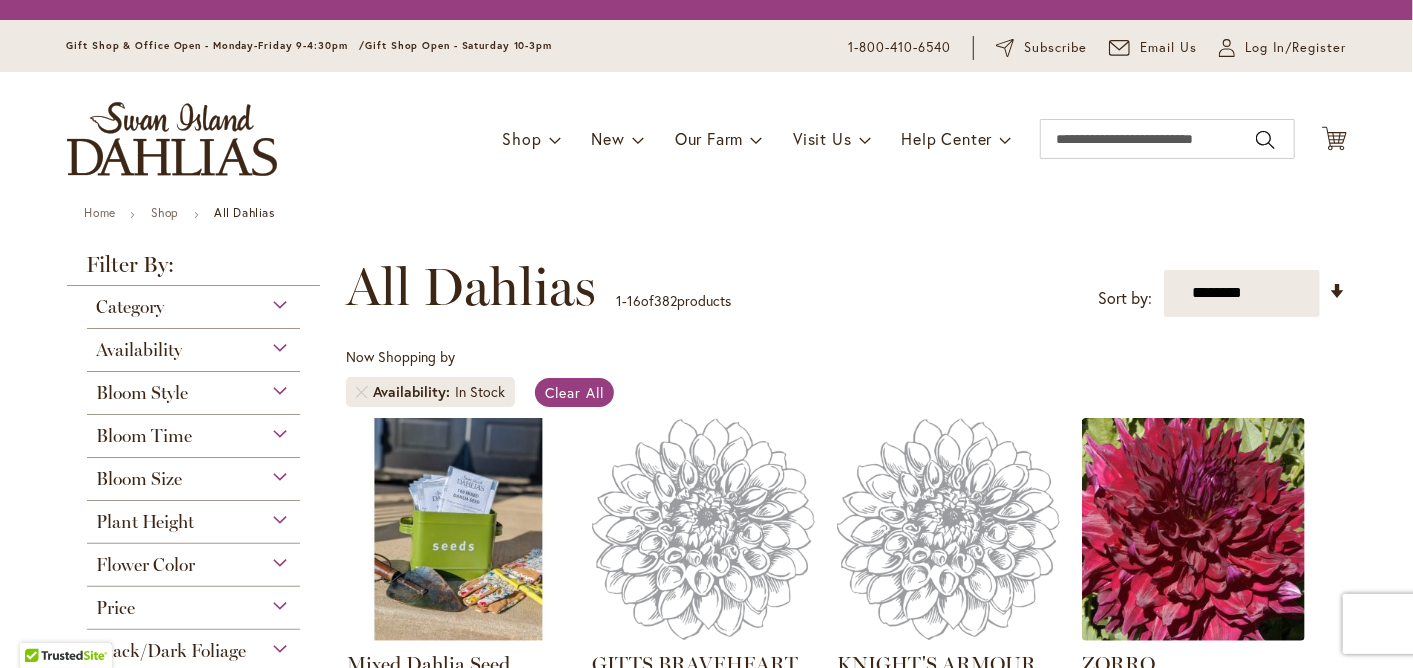 click on "Home
Shop
All Dahlias" at bounding box center (707, 215) 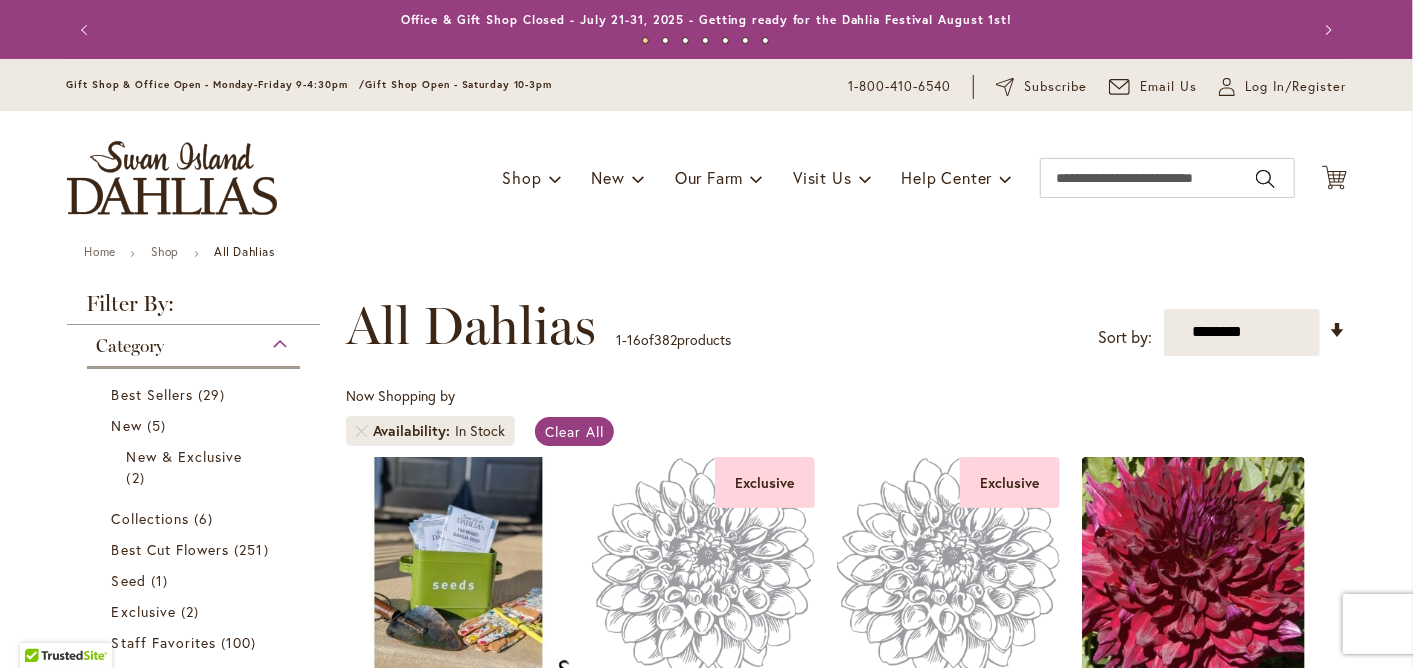 type on "*****" 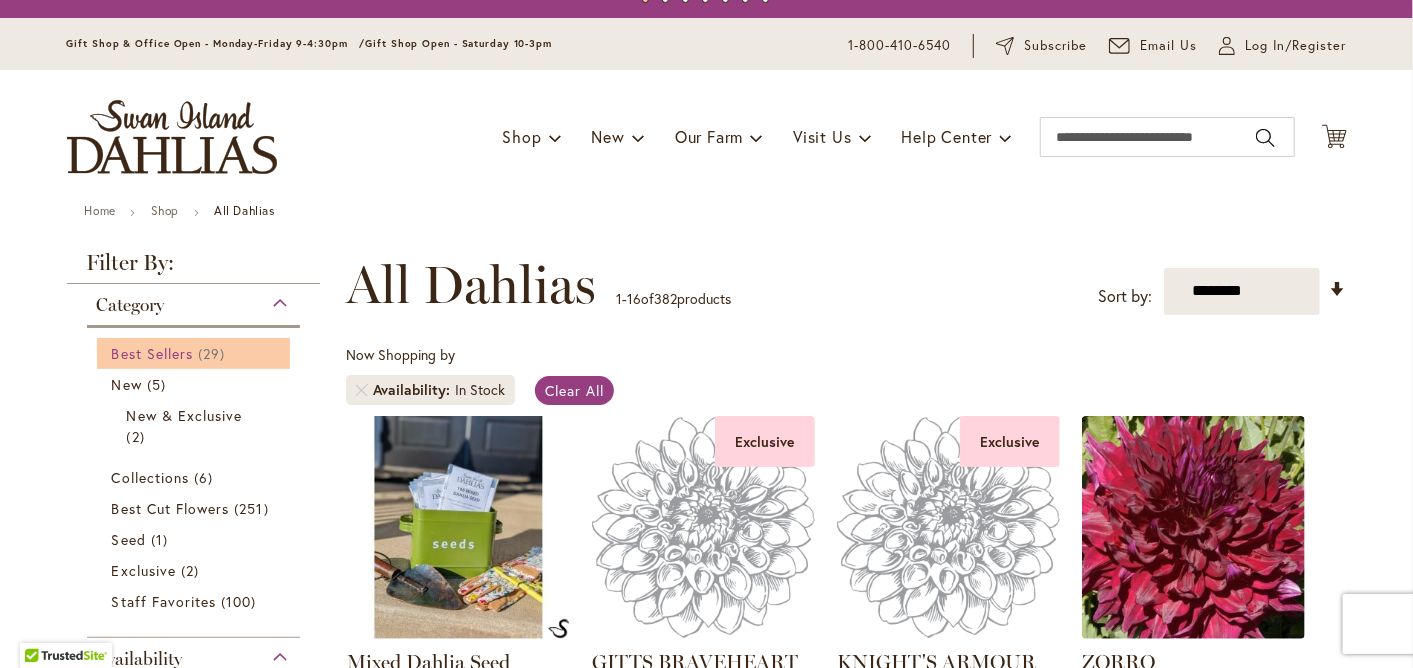 scroll, scrollTop: 111, scrollLeft: 0, axis: vertical 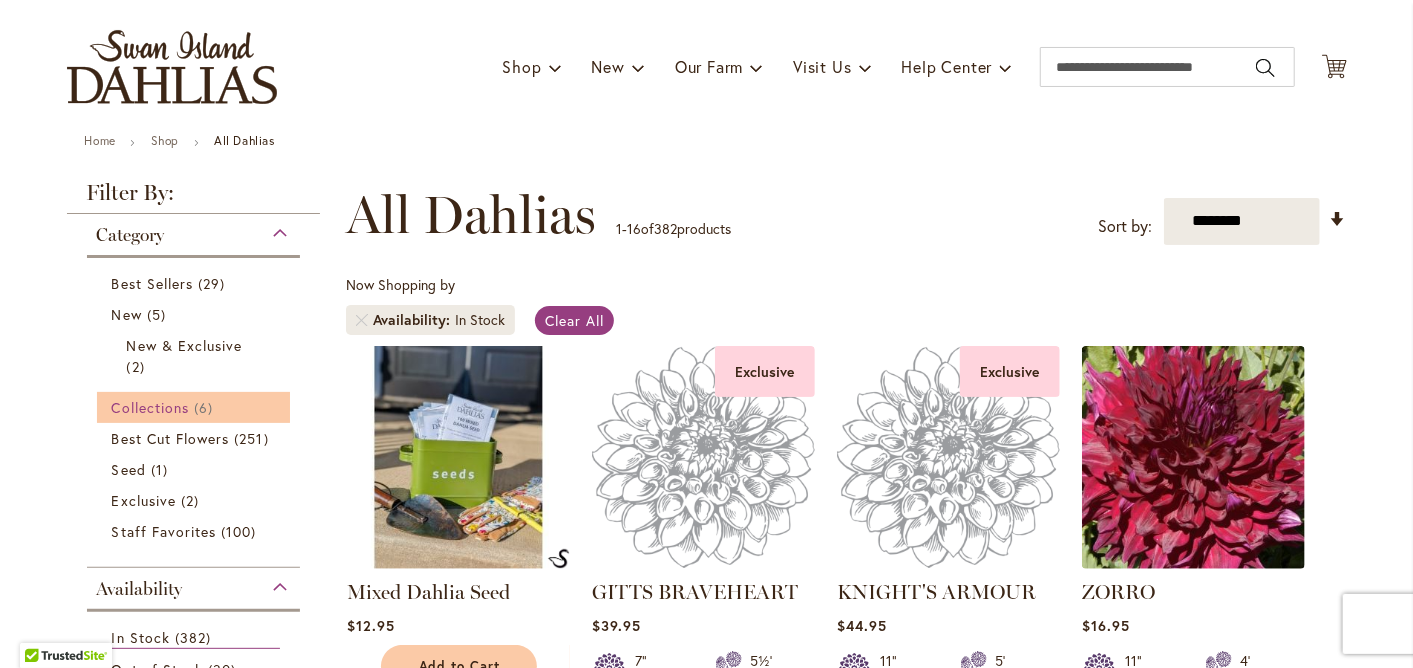 click on "Collections" at bounding box center [151, 407] 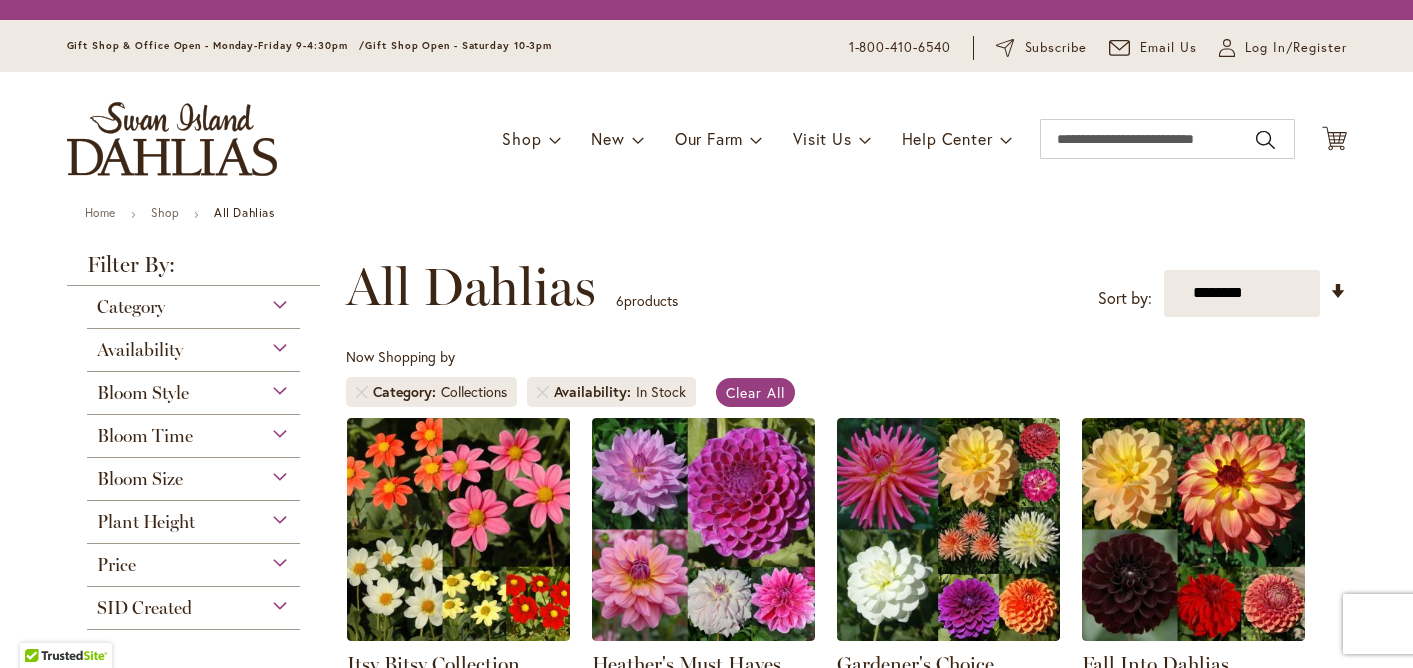 scroll, scrollTop: 0, scrollLeft: 0, axis: both 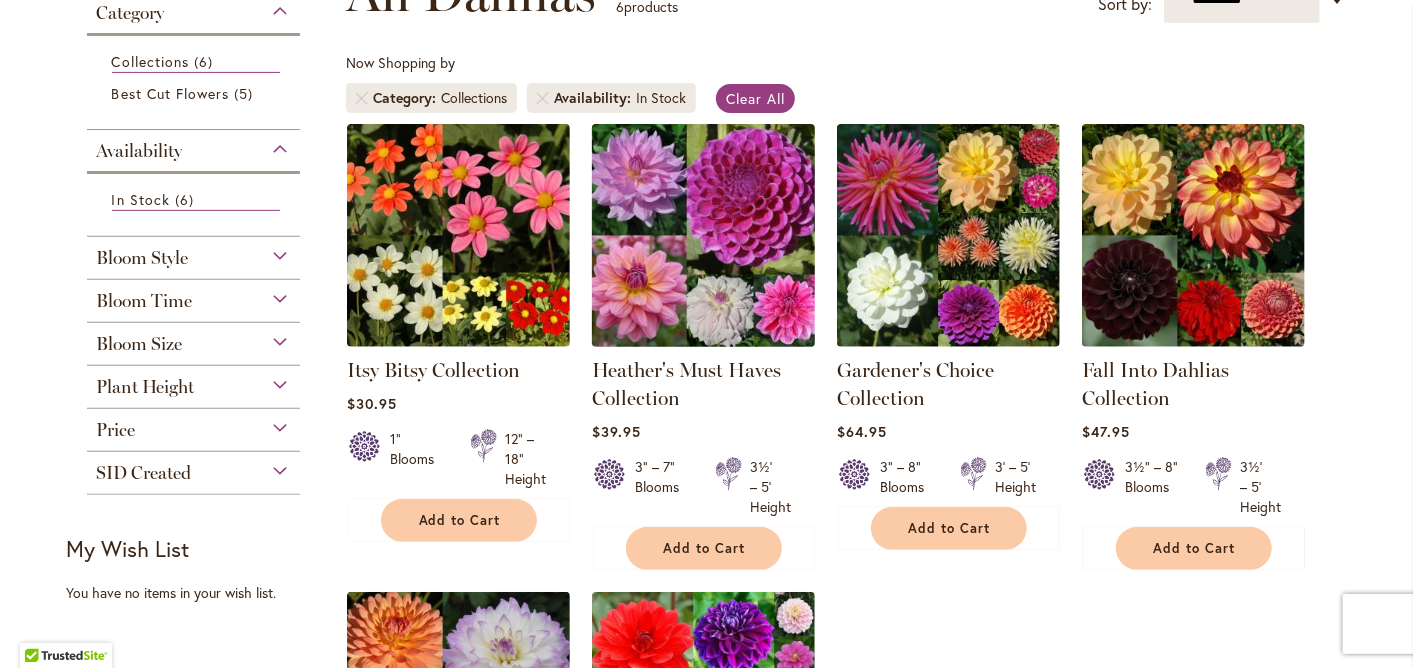 type on "*****" 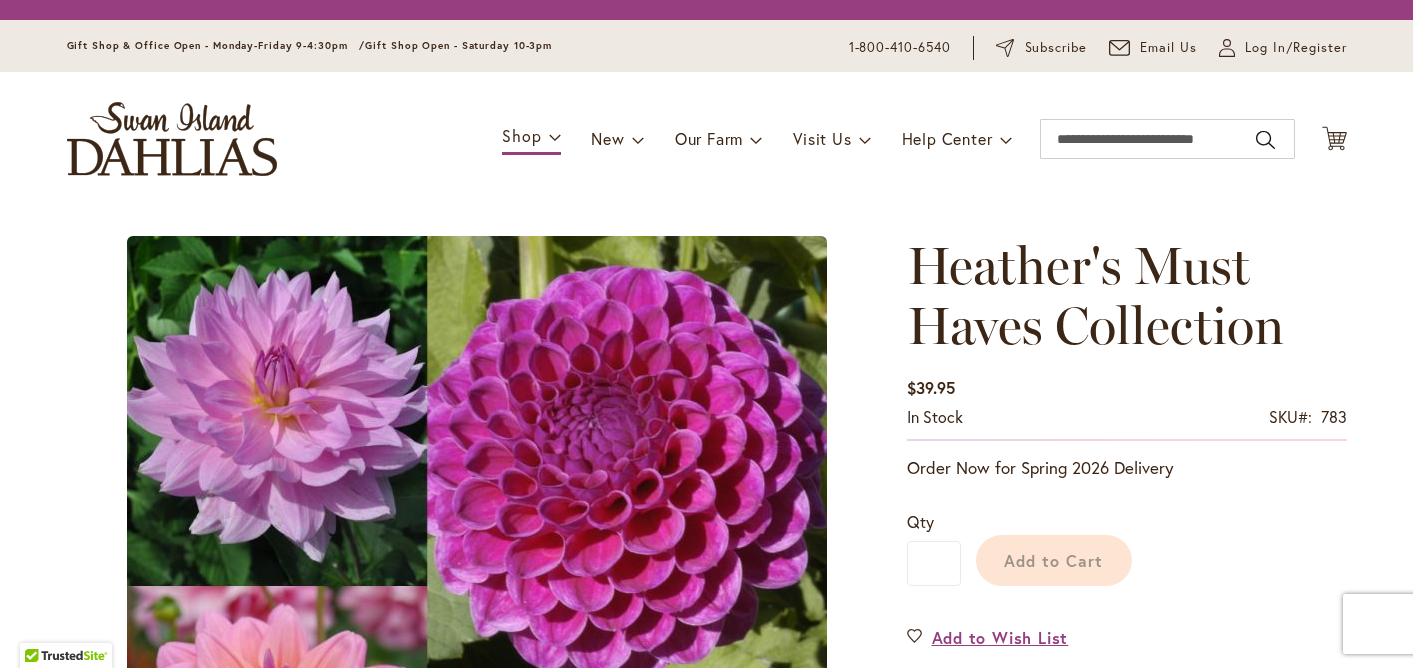scroll, scrollTop: 0, scrollLeft: 0, axis: both 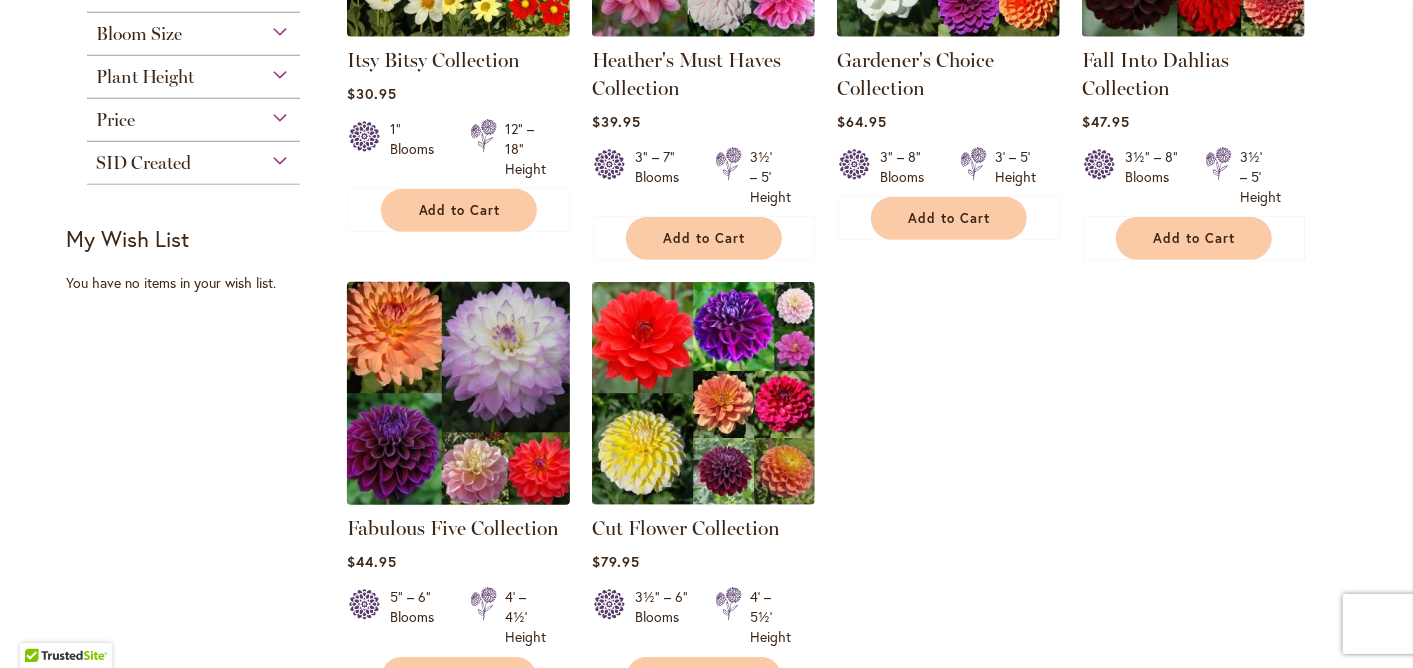 type on "*****" 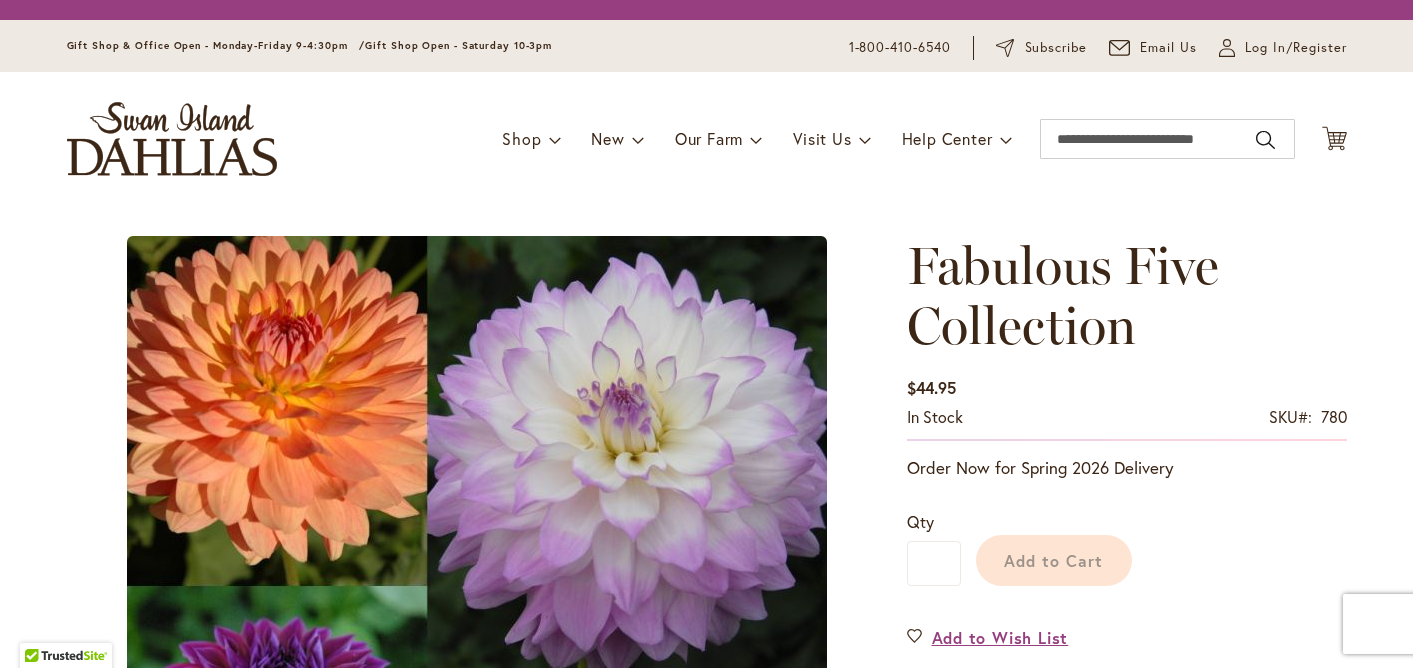 scroll, scrollTop: 0, scrollLeft: 0, axis: both 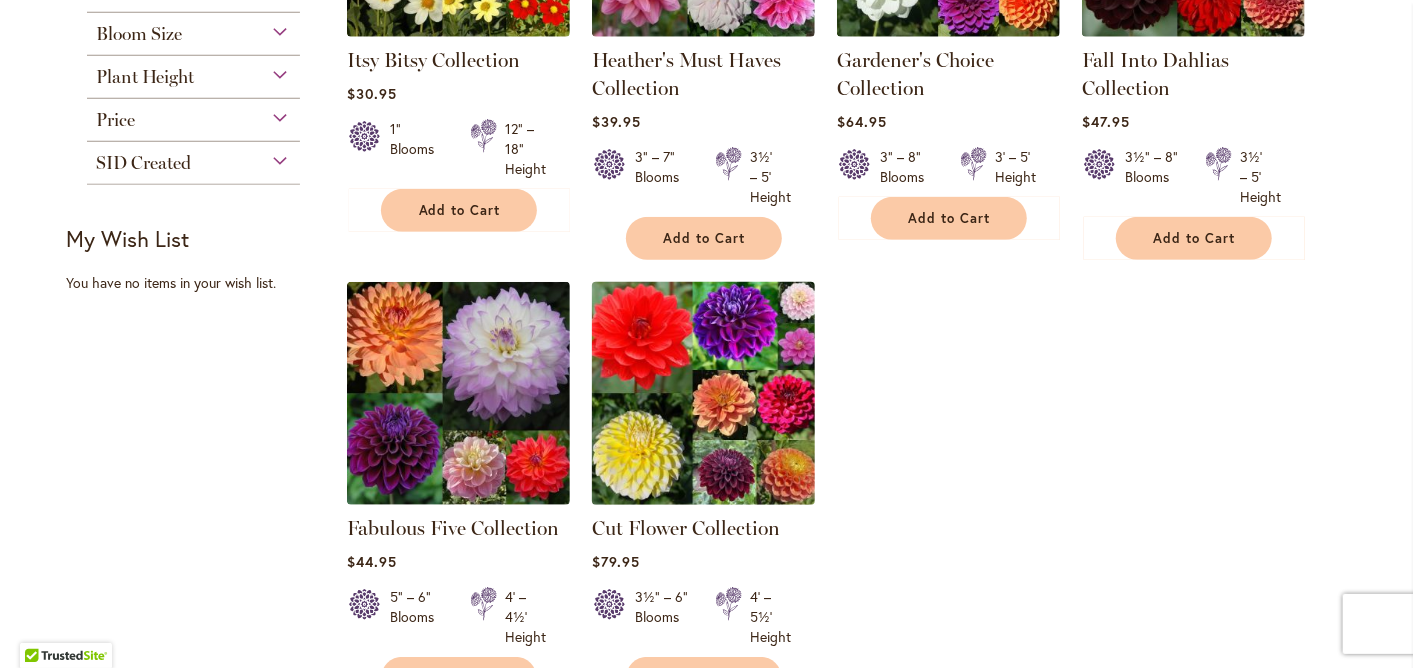 type on "*****" 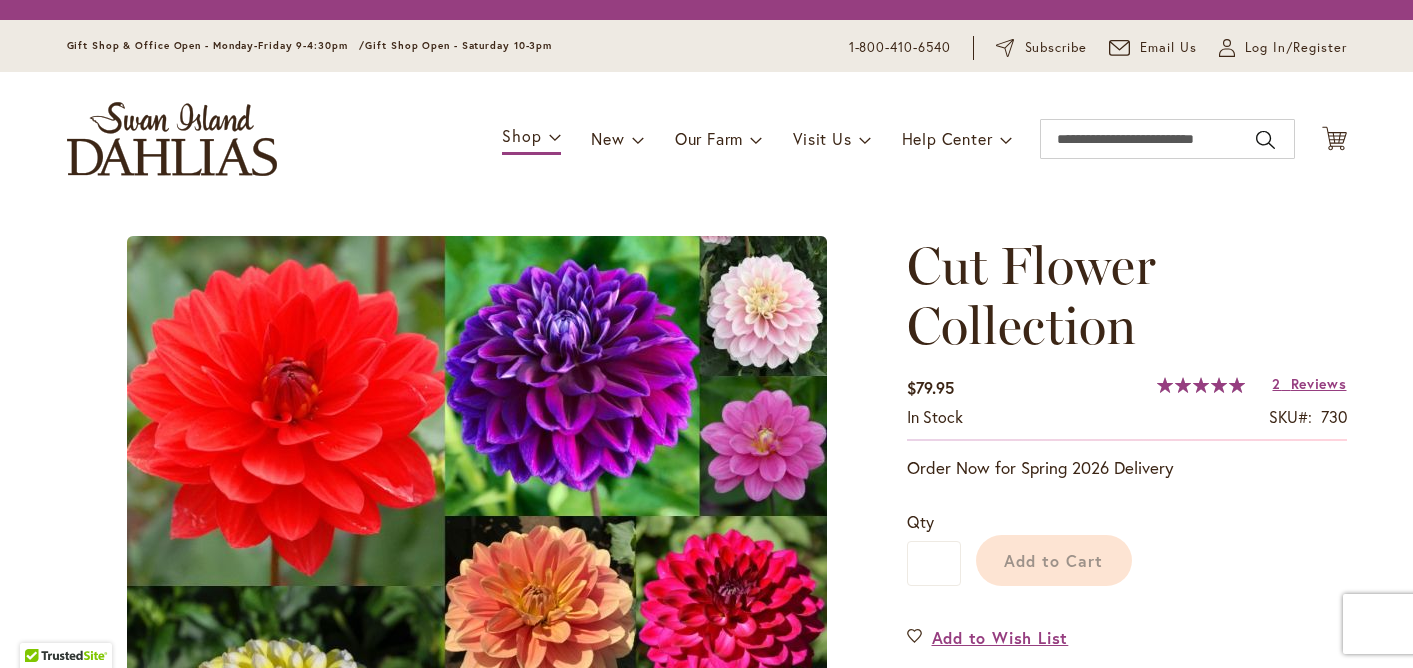 scroll, scrollTop: 0, scrollLeft: 0, axis: both 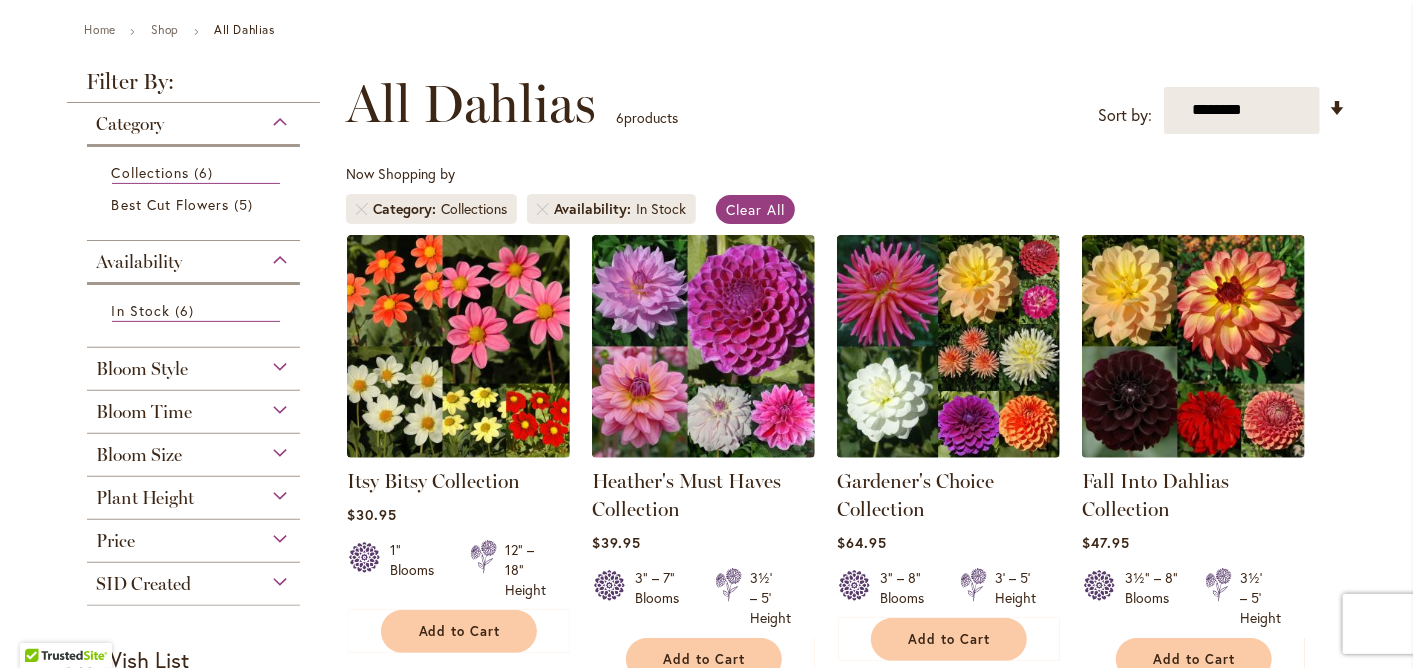 type on "*****" 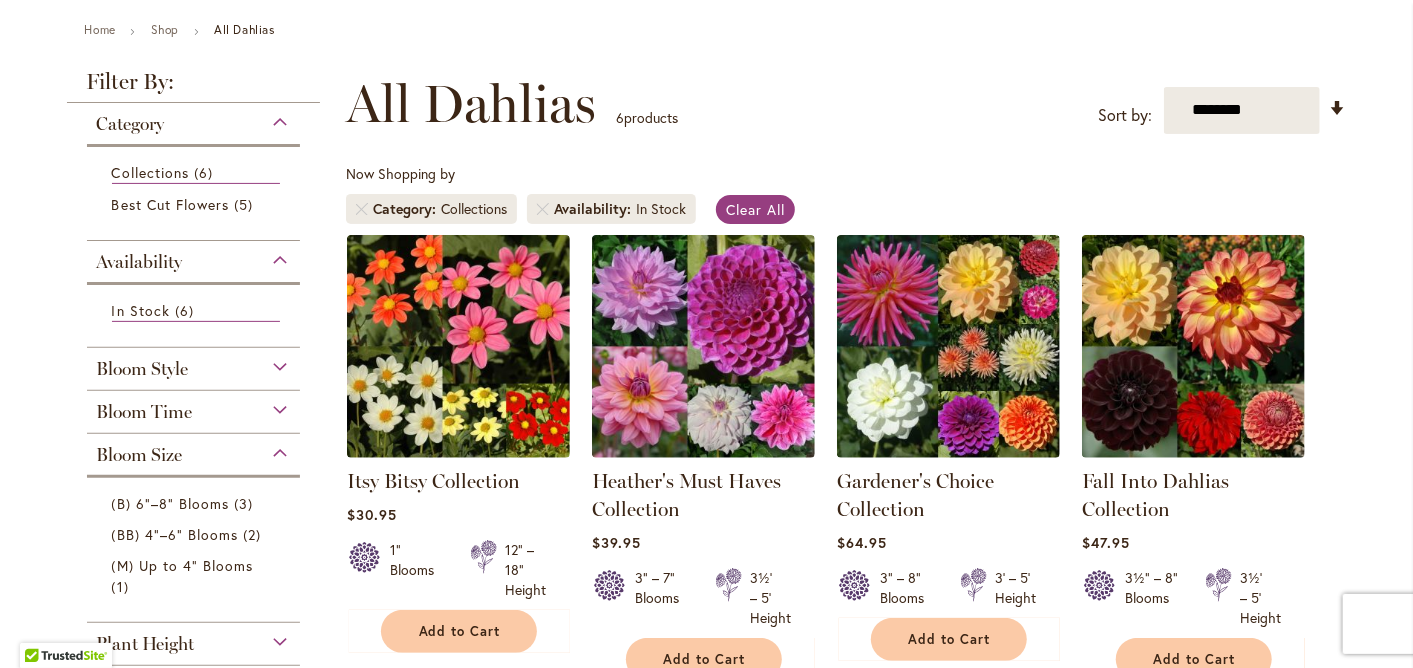scroll, scrollTop: 333, scrollLeft: 0, axis: vertical 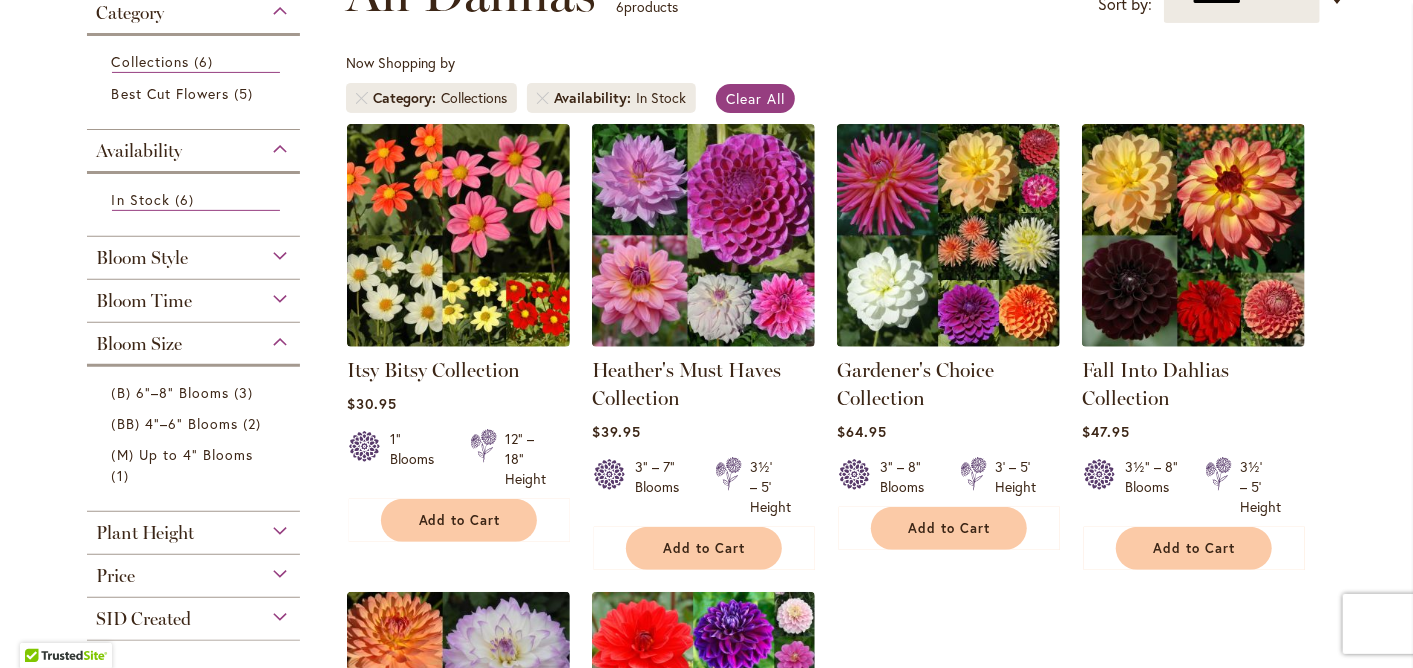 click on "Bloom Style" at bounding box center [194, 253] 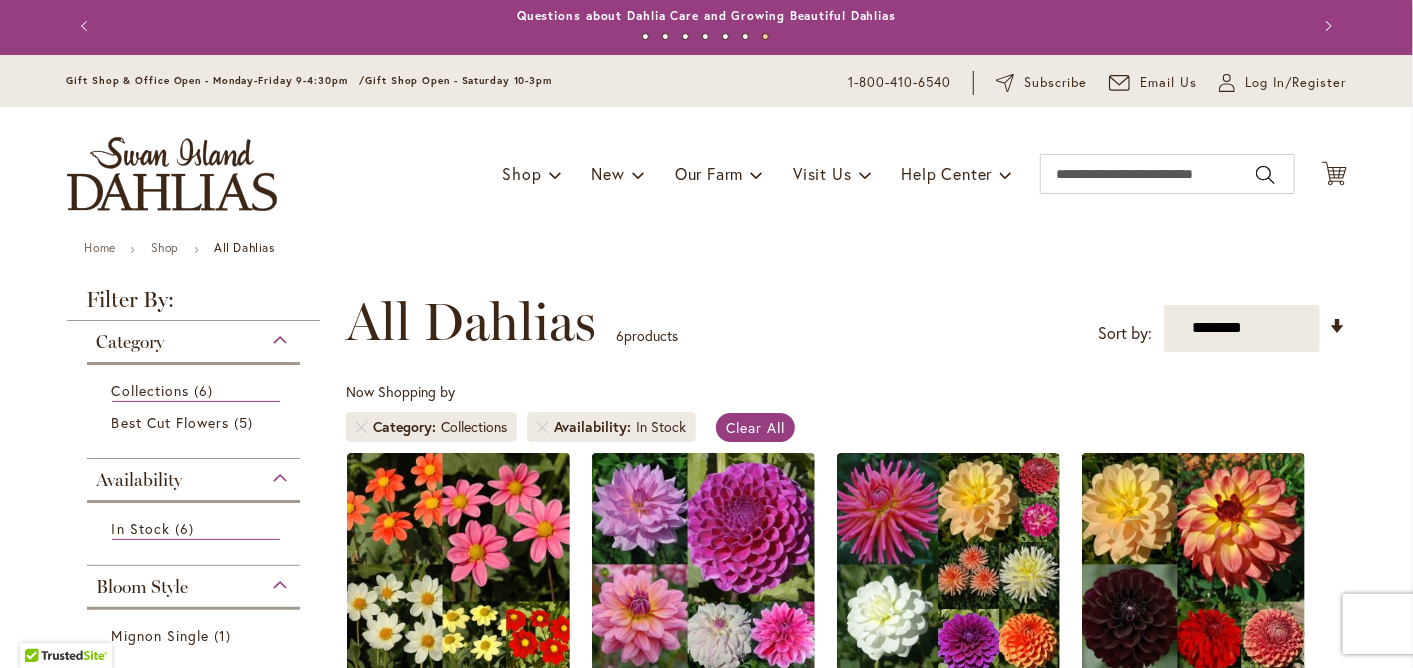 scroll, scrollTop: 0, scrollLeft: 0, axis: both 